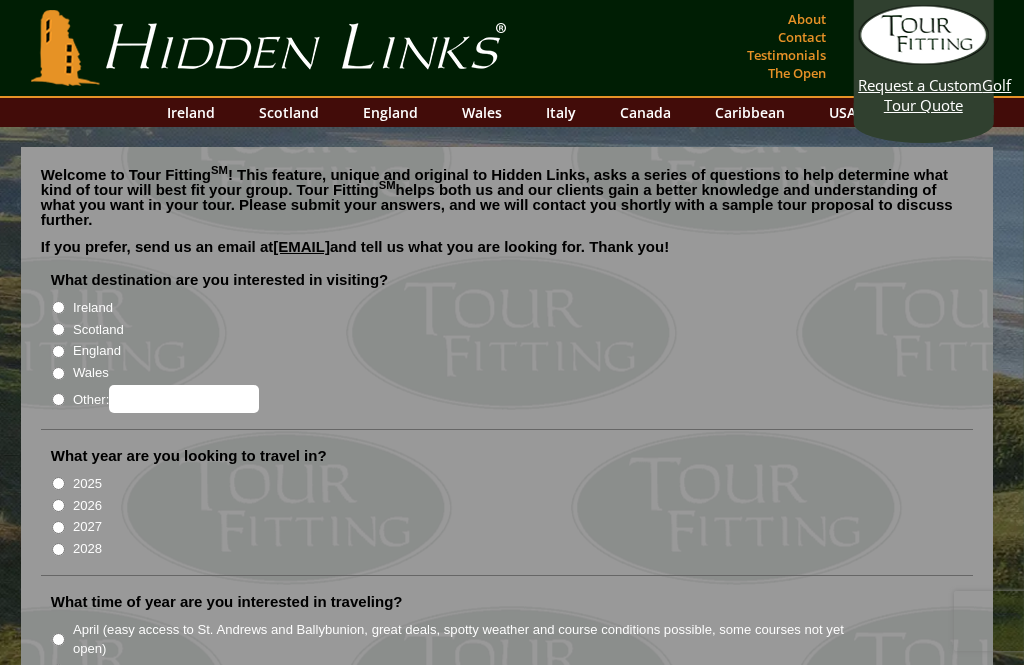 scroll, scrollTop: 0, scrollLeft: 0, axis: both 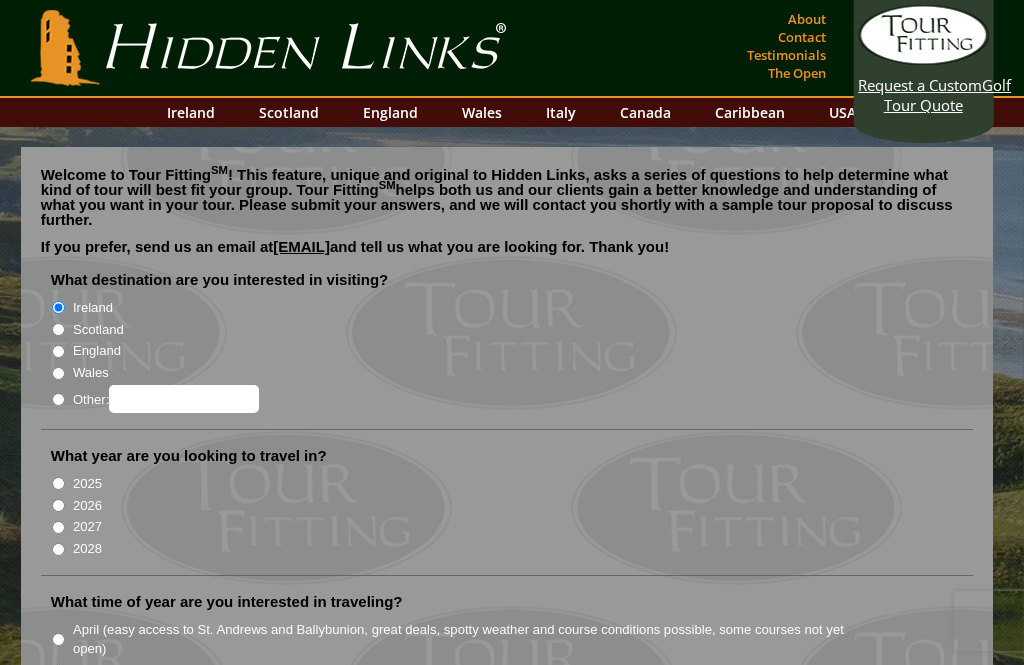 click on "2026" at bounding box center [58, 505] 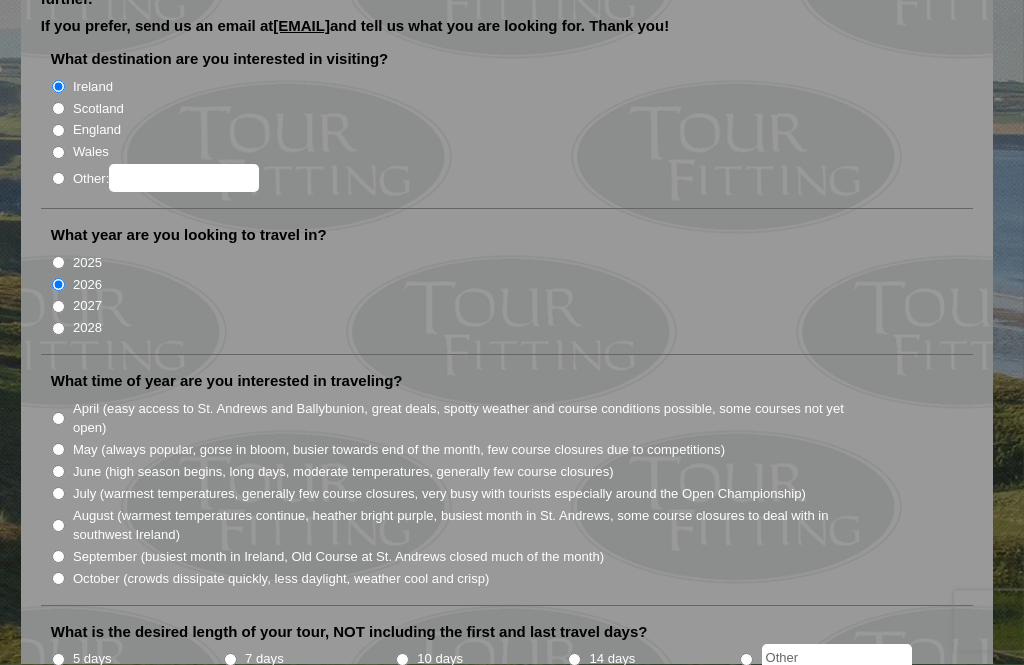 scroll, scrollTop: 250, scrollLeft: 0, axis: vertical 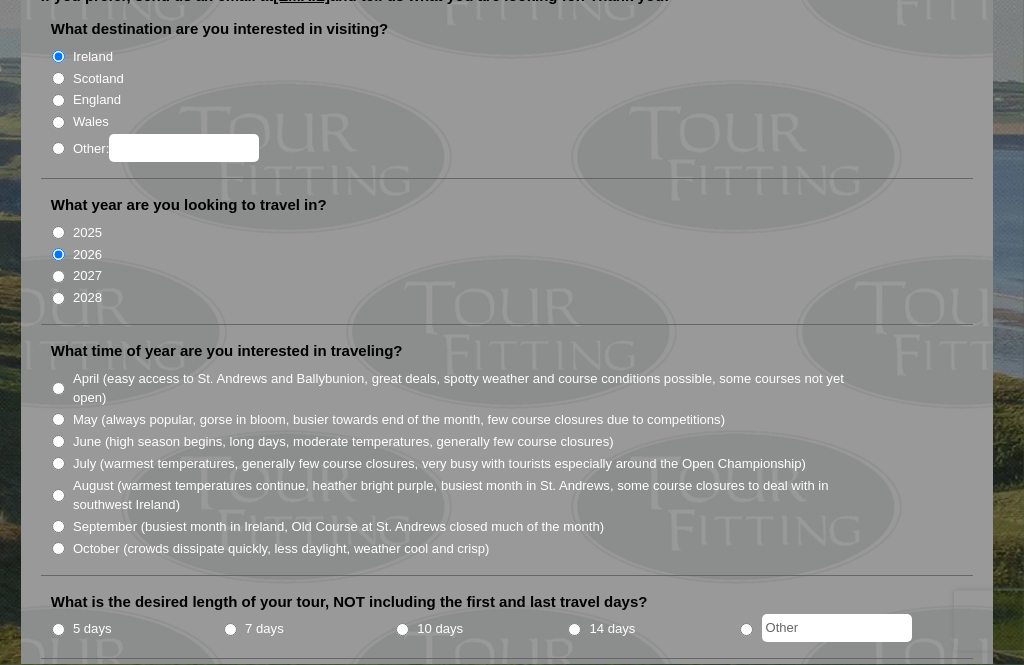 click on "May (always popular, gorse in bloom, busier towards end of the month, few course closures due to competitions)" at bounding box center [58, 420] 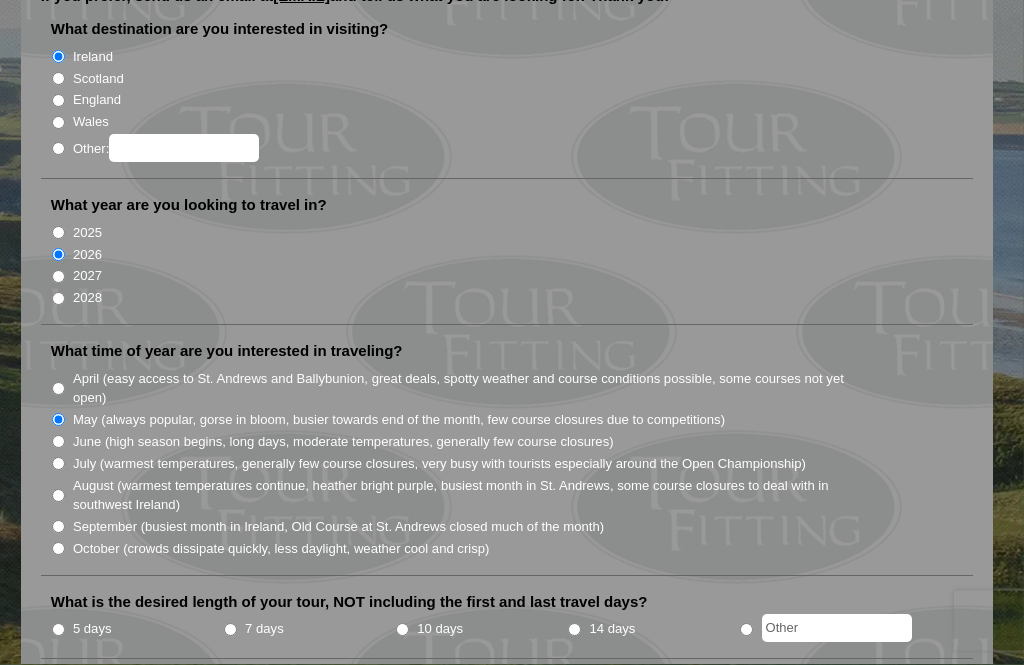 click on "5 days" at bounding box center (58, 630) 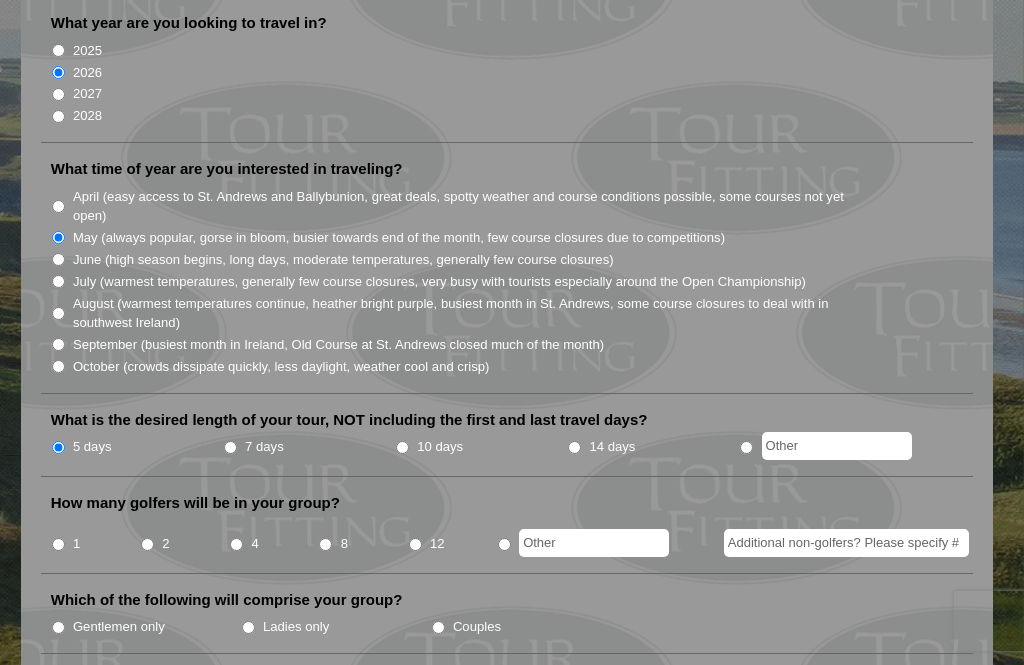scroll, scrollTop: 439, scrollLeft: 0, axis: vertical 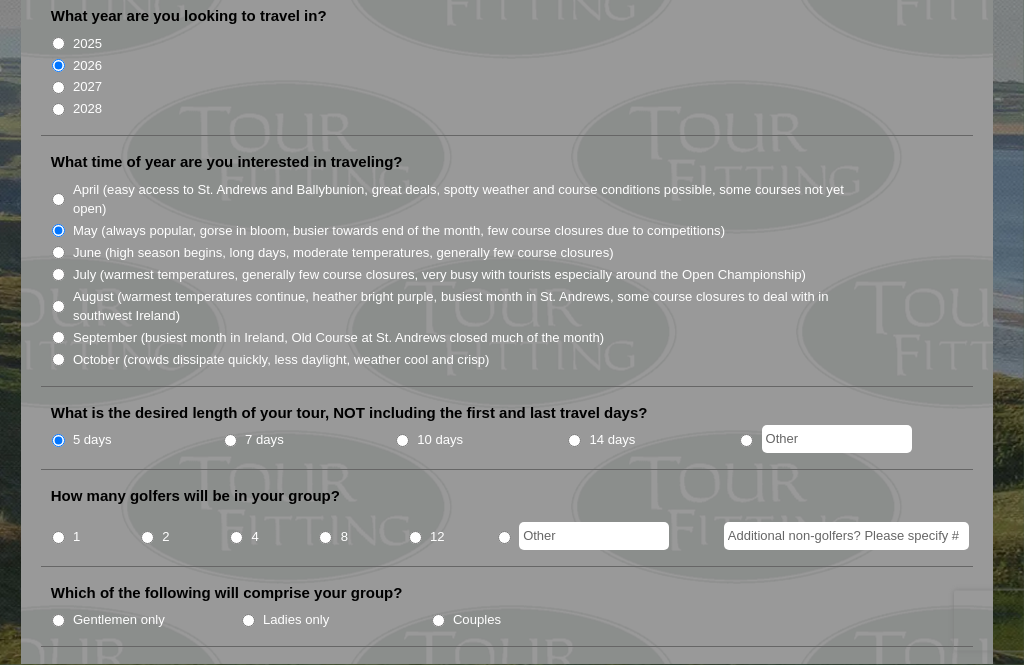 click on "8" at bounding box center (325, 538) 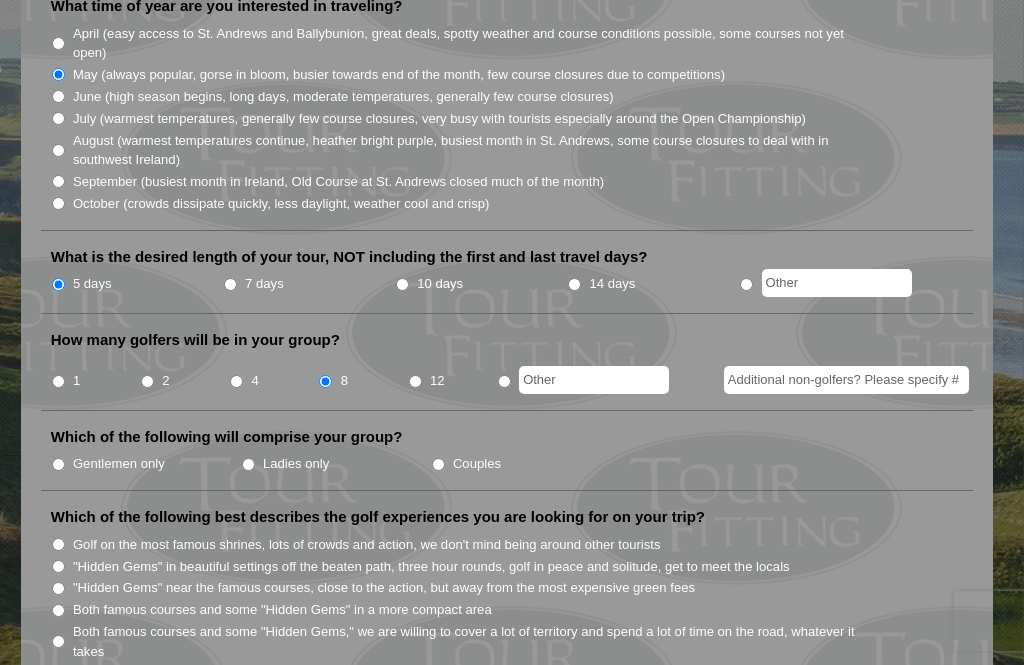 scroll, scrollTop: 593, scrollLeft: 0, axis: vertical 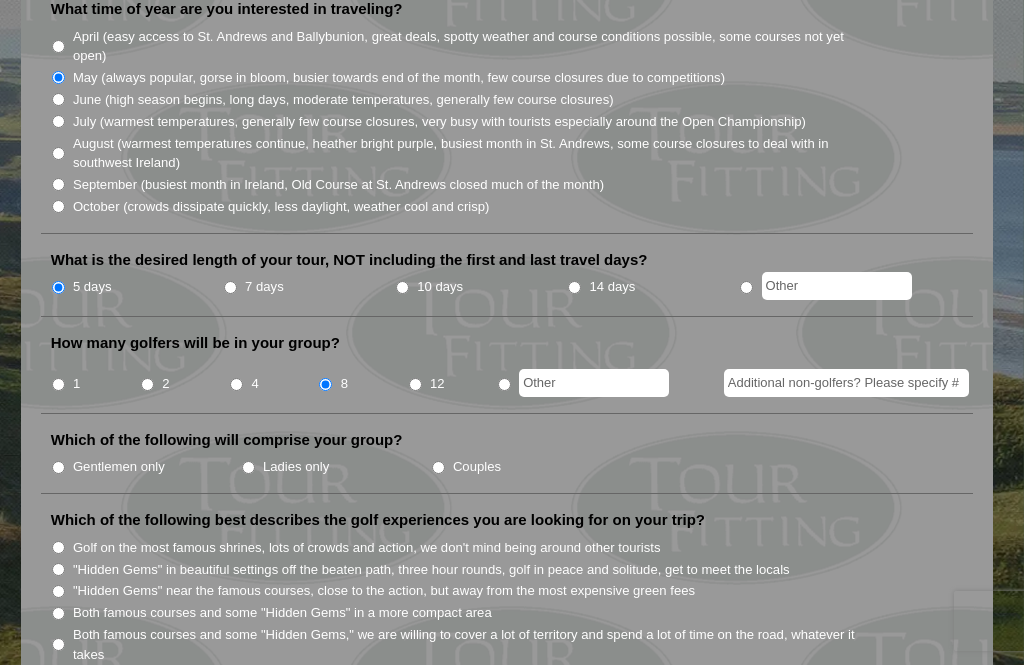 click on "Gentlemen only" at bounding box center [58, 467] 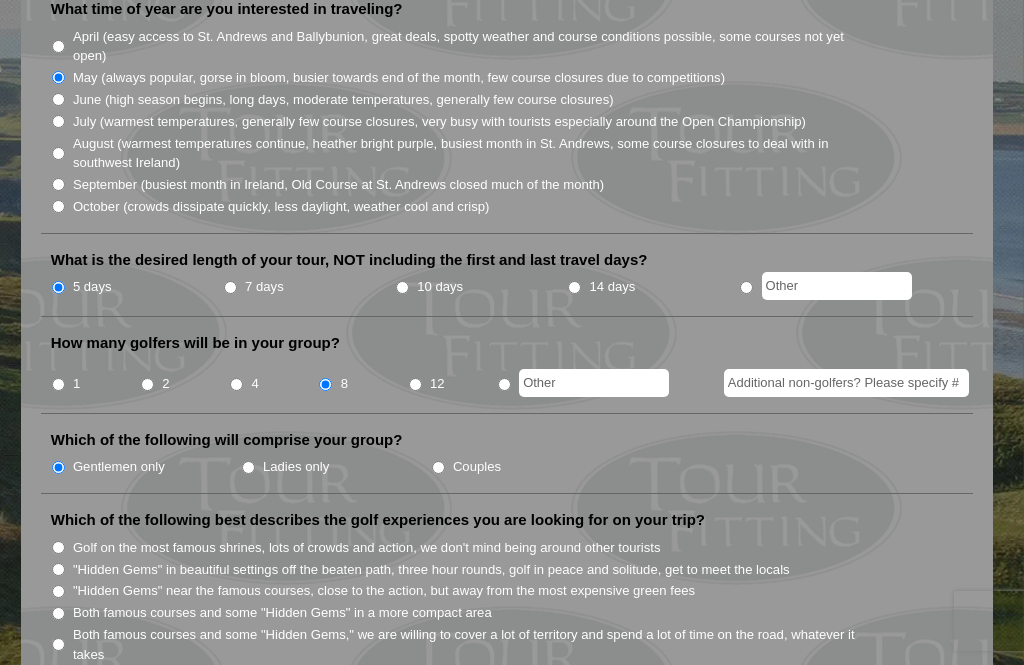 click on ""Hidden Gems" in beautiful settings off the beaten path, three hour rounds, golf in peace and solitude, get to meet the locals" at bounding box center [58, 569] 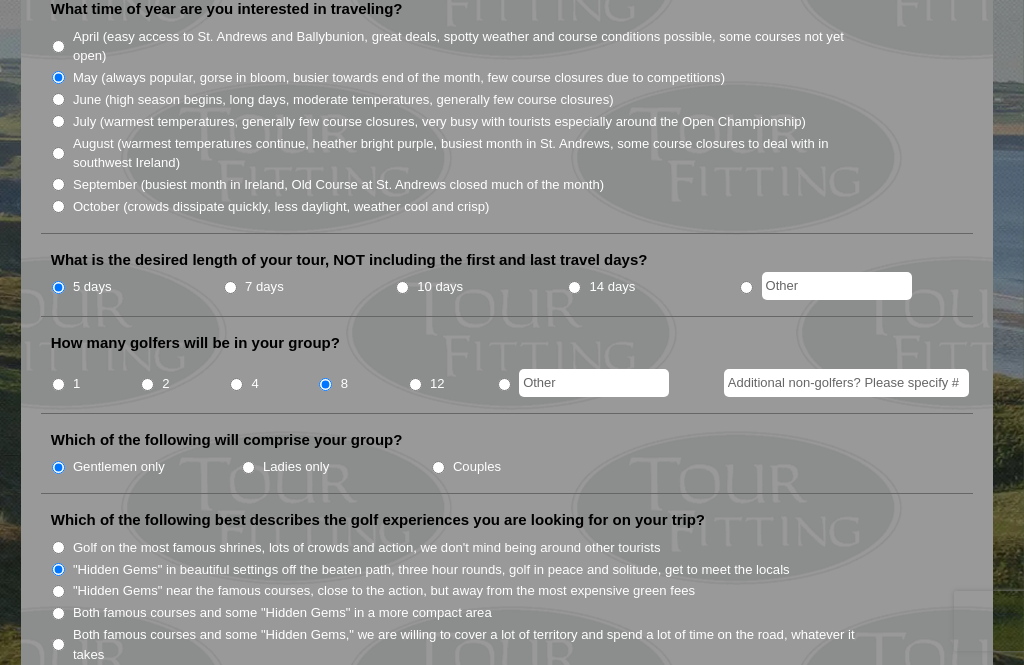 click on "Both famous courses and some "Hidden Gems" in a more compact area" at bounding box center [58, 613] 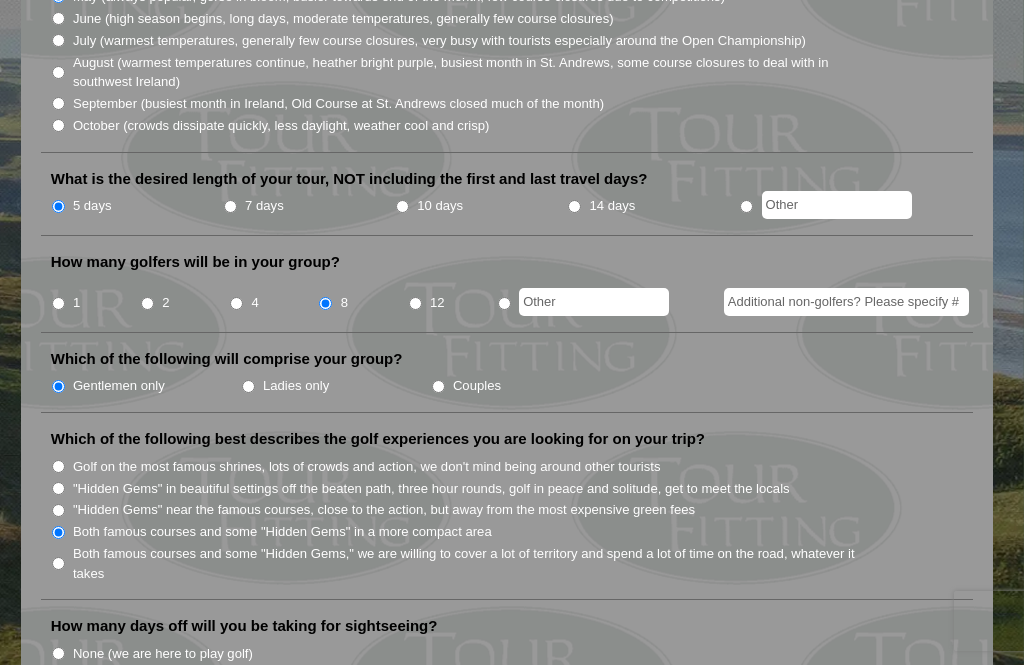 scroll, scrollTop: 712, scrollLeft: 0, axis: vertical 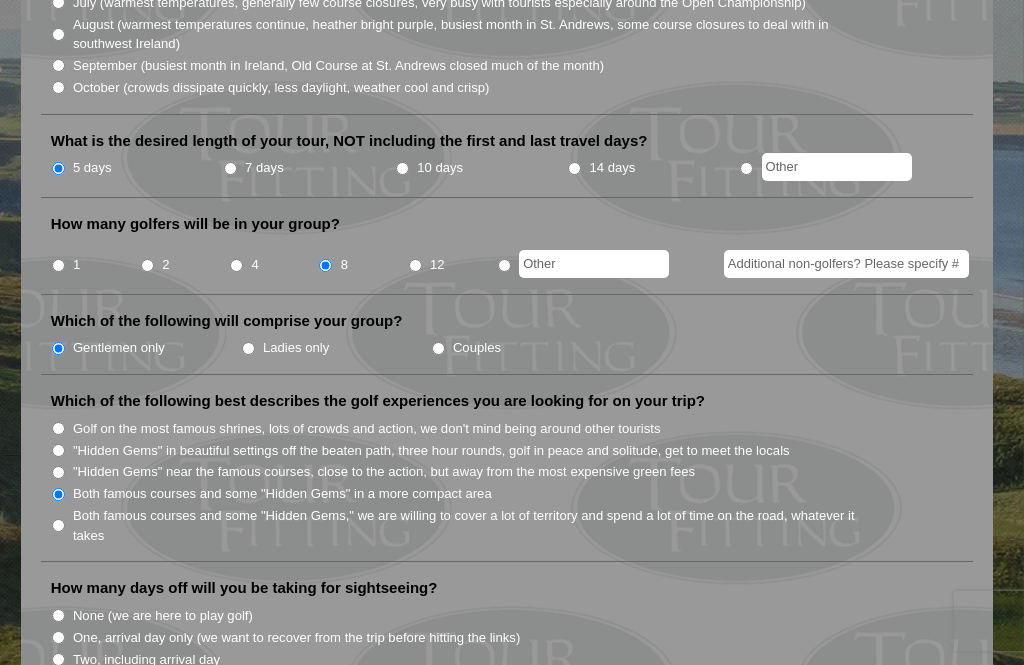 click on "Two, including arrival day" at bounding box center (515, 659) 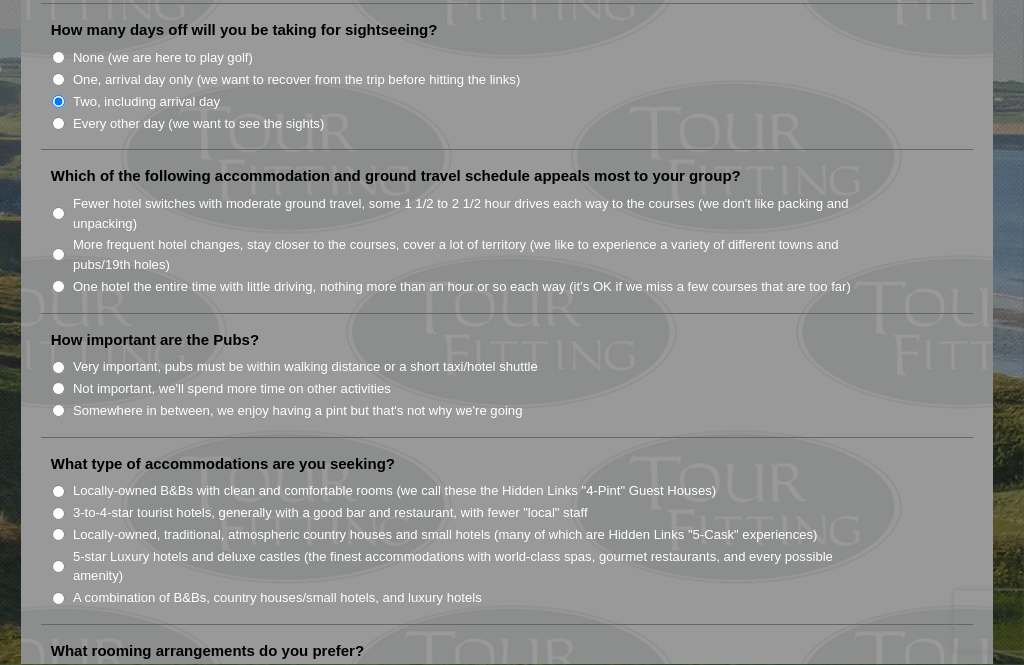 scroll, scrollTop: 1270, scrollLeft: 0, axis: vertical 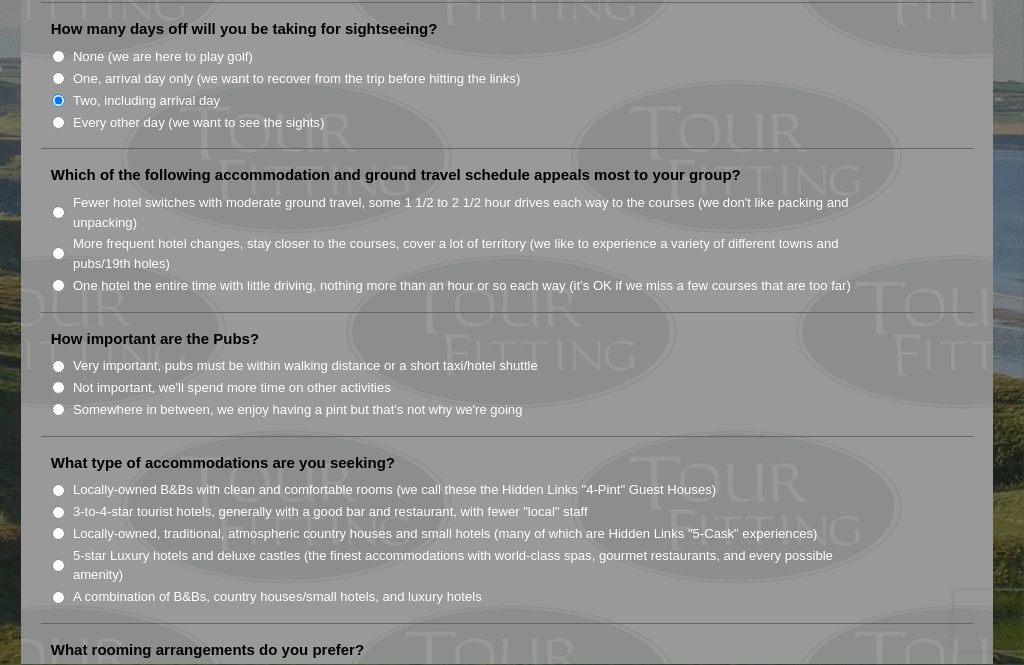 click on "Fewer hotel switches with moderate ground travel, some 1 1/2 to 2 1/2 hour drives each way to the courses (we don't like packing and unpacking)" at bounding box center (58, 213) 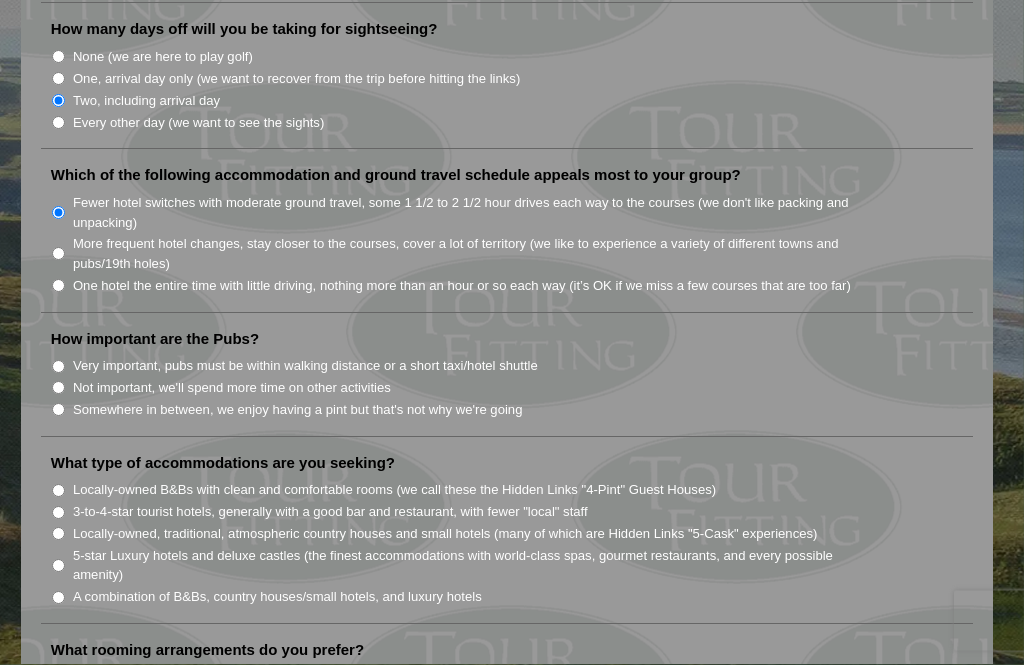 click on "Very important, pubs must be within walking distance or a short taxi/hotel shuttle" at bounding box center [58, 367] 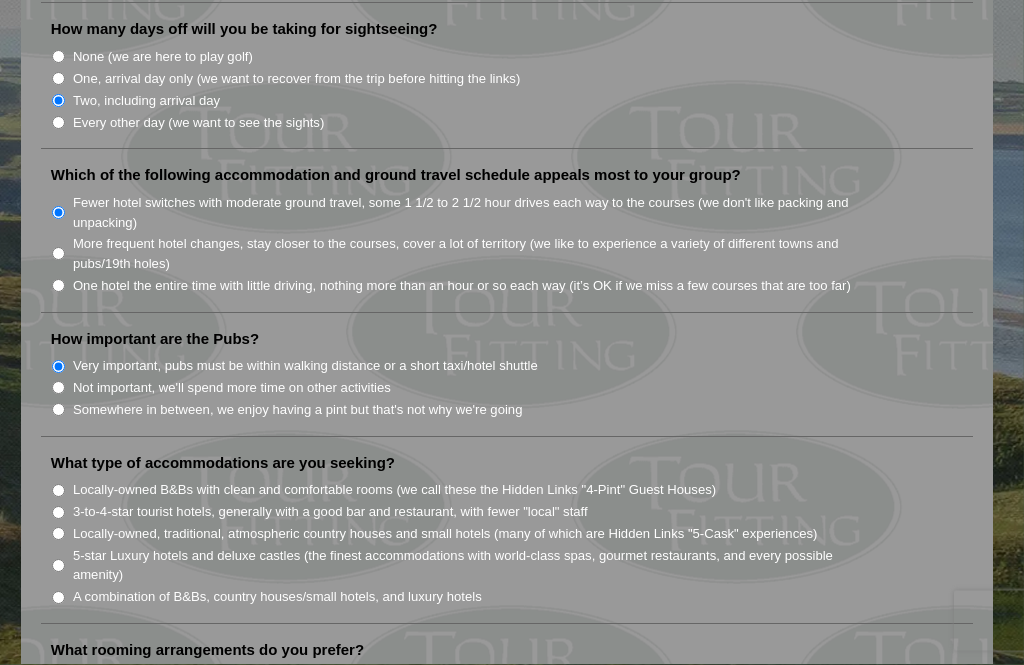 click on "Locally-owned, traditional, atmospheric country houses and small hotels (many of which are Hidden Links "5-Cask" experiences)" at bounding box center (58, 534) 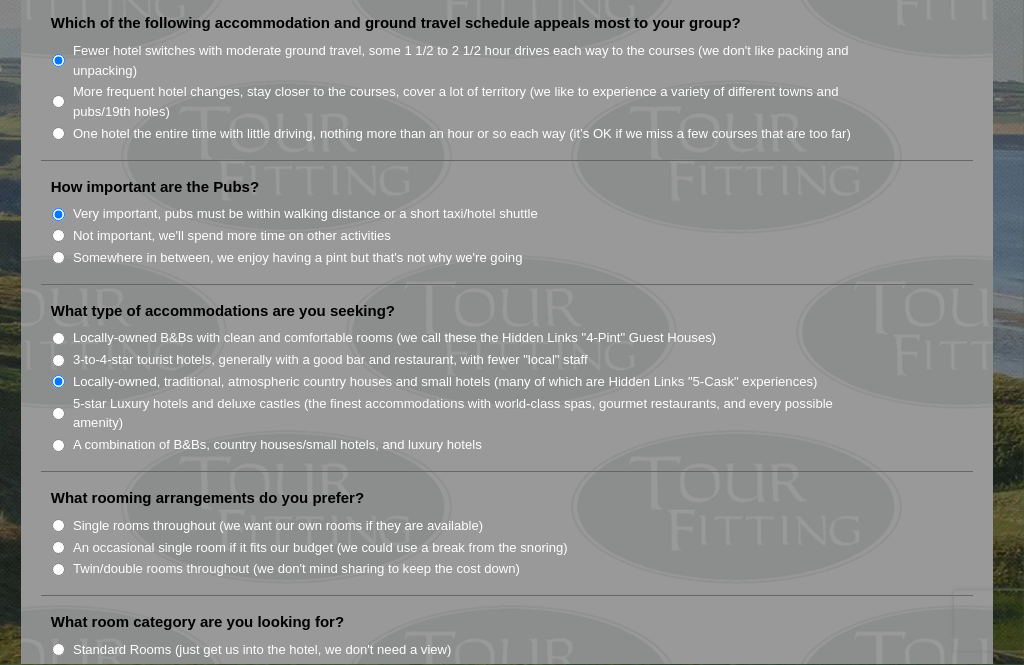 scroll, scrollTop: 1436, scrollLeft: 0, axis: vertical 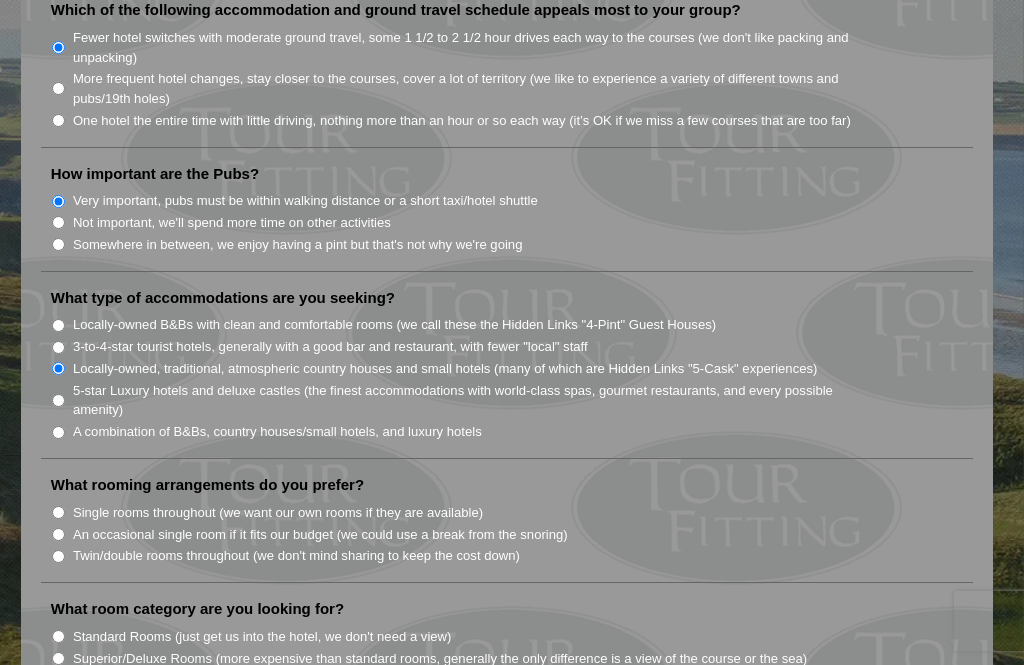 click on "Twin/double rooms throughout (we don't mind sharing to keep the cost down)" at bounding box center (58, 556) 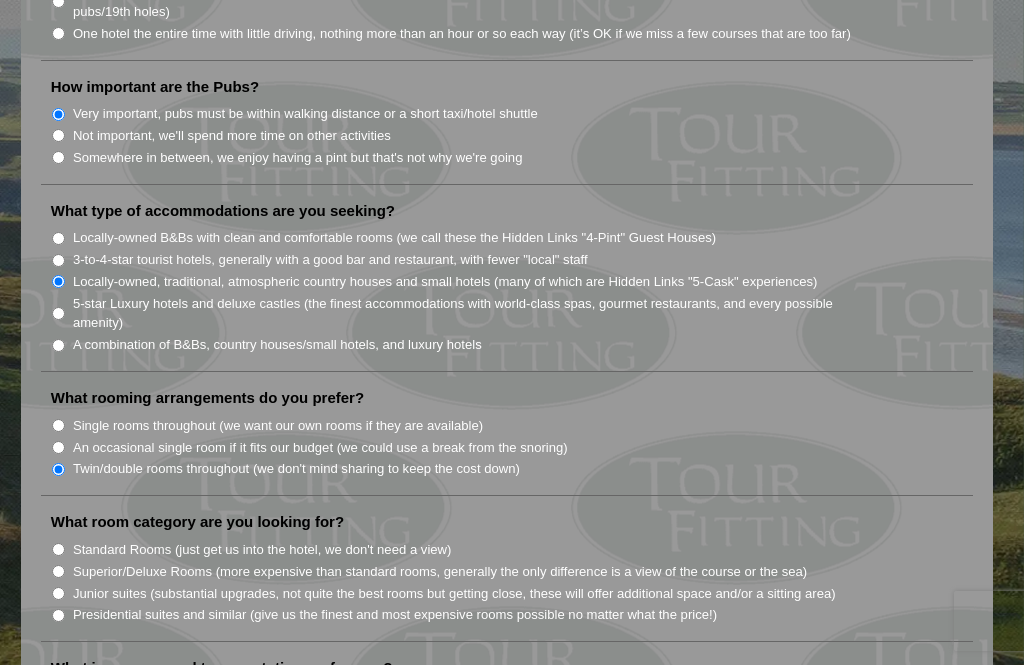 scroll, scrollTop: 1543, scrollLeft: 0, axis: vertical 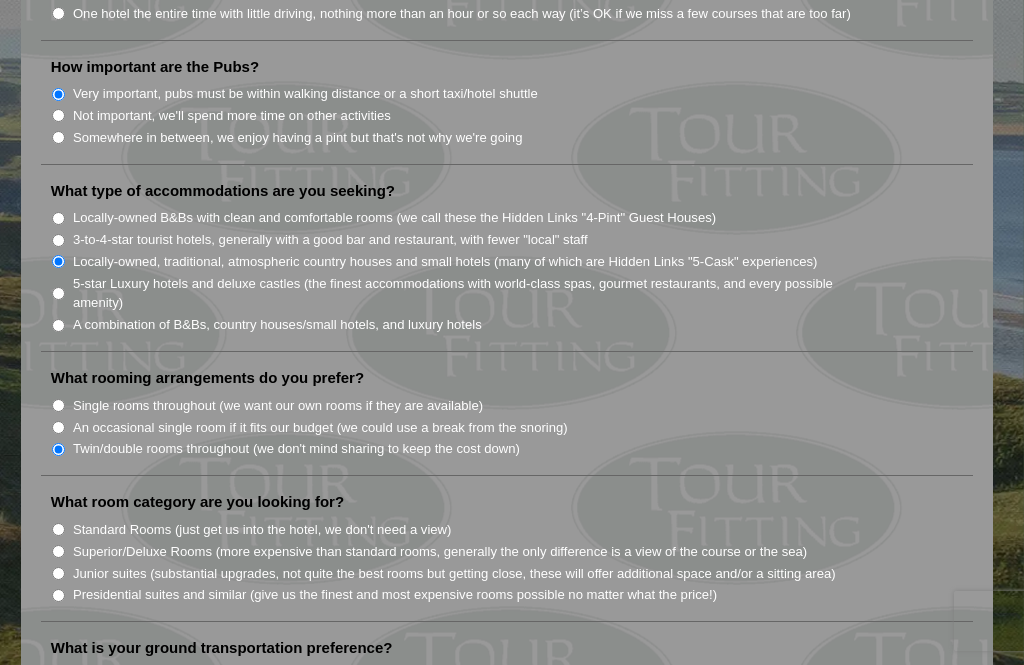 click on "Standard Rooms (just get us into the hotel, we don't need a view)" at bounding box center (58, 529) 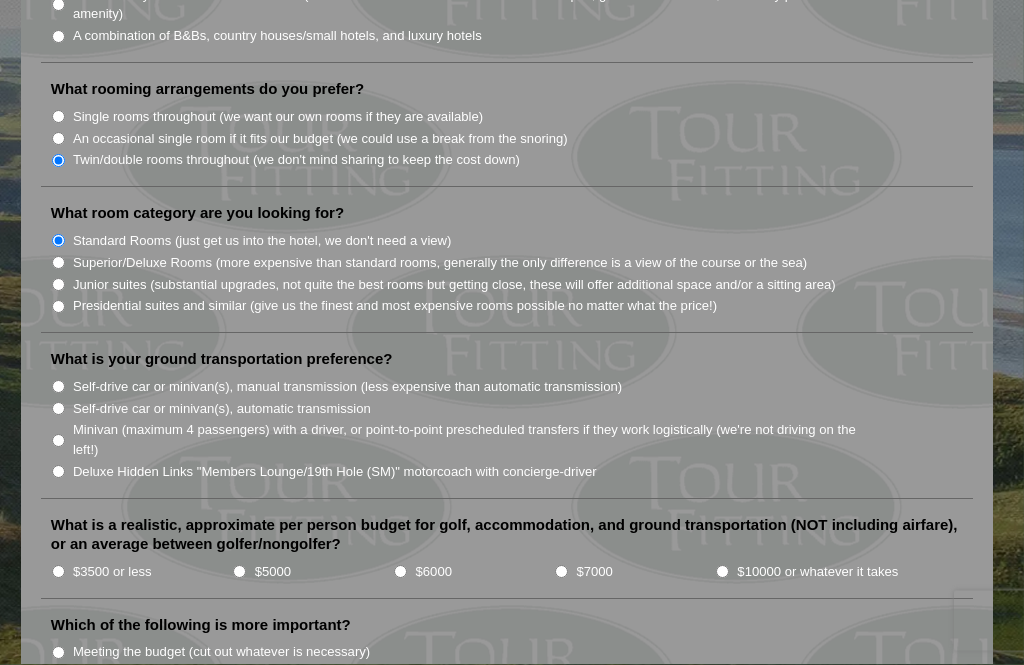 scroll, scrollTop: 1833, scrollLeft: 0, axis: vertical 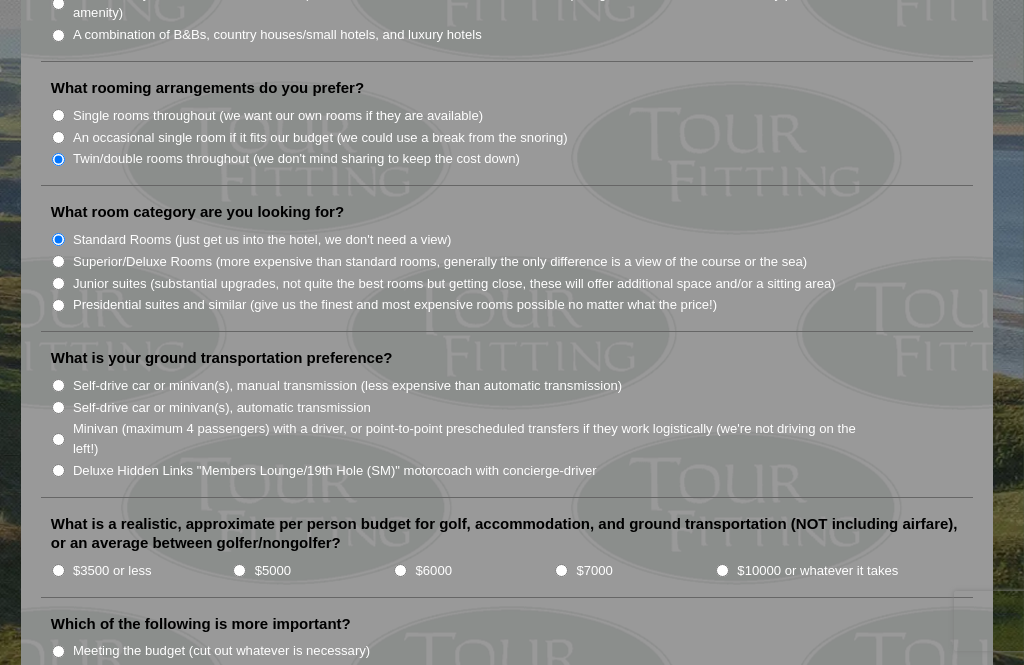 click on "Self-drive car or minivan(s), automatic transmission" at bounding box center [58, 407] 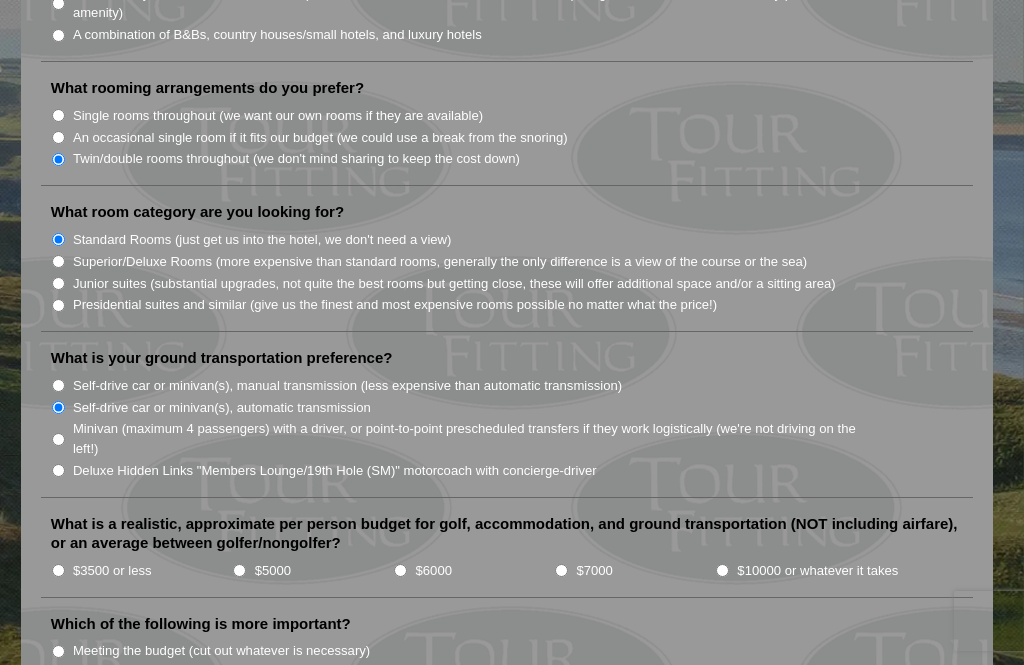 click on "What is a realistic, approximate per person budget for golf, accommodation, and ground transportation (NOT including airfare), or an average between golfer/nongolfer?
$3500 or less
$5000
$6000
$7000" at bounding box center [507, 556] 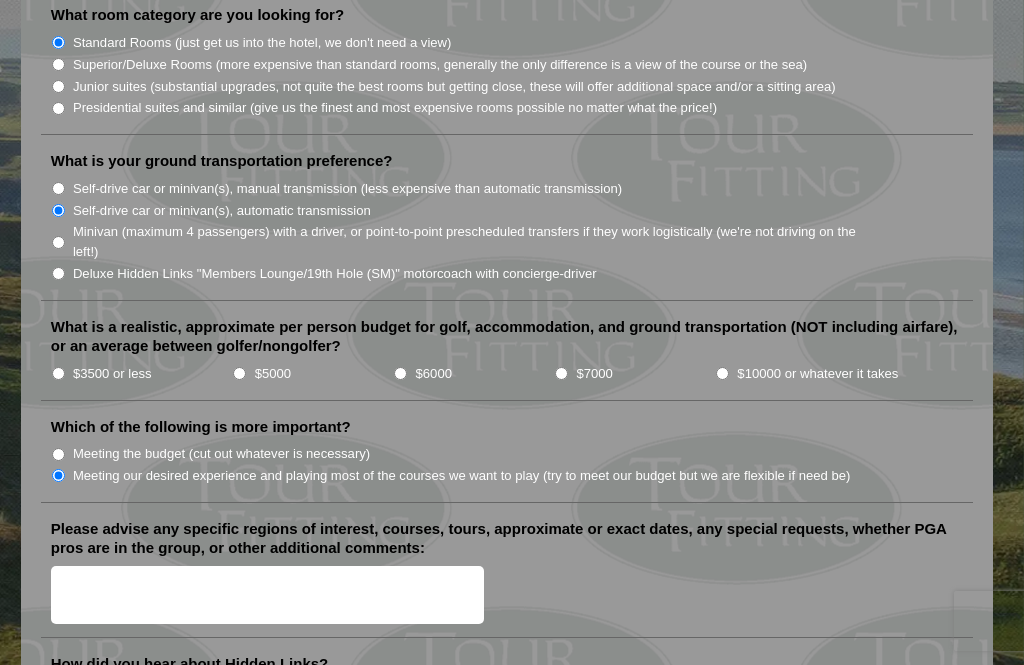 scroll, scrollTop: 2034, scrollLeft: 0, axis: vertical 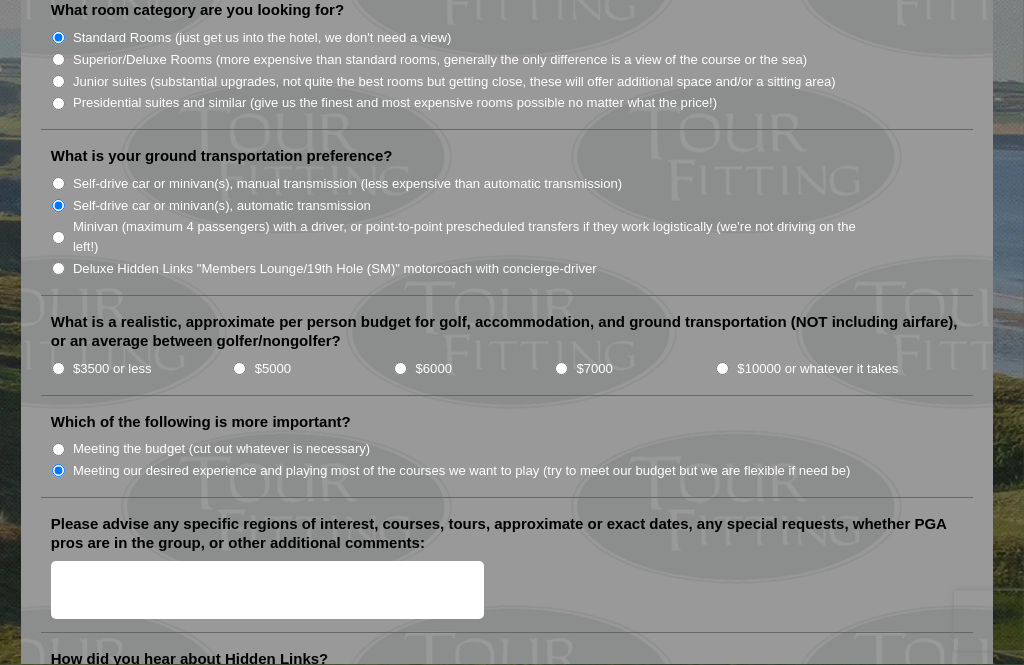 click on "Please advise any specific regions of interest, courses, tours, approximate or exact dates, any special requests, whether PGA pros are in the group, or other additional comments:" at bounding box center (267, 591) 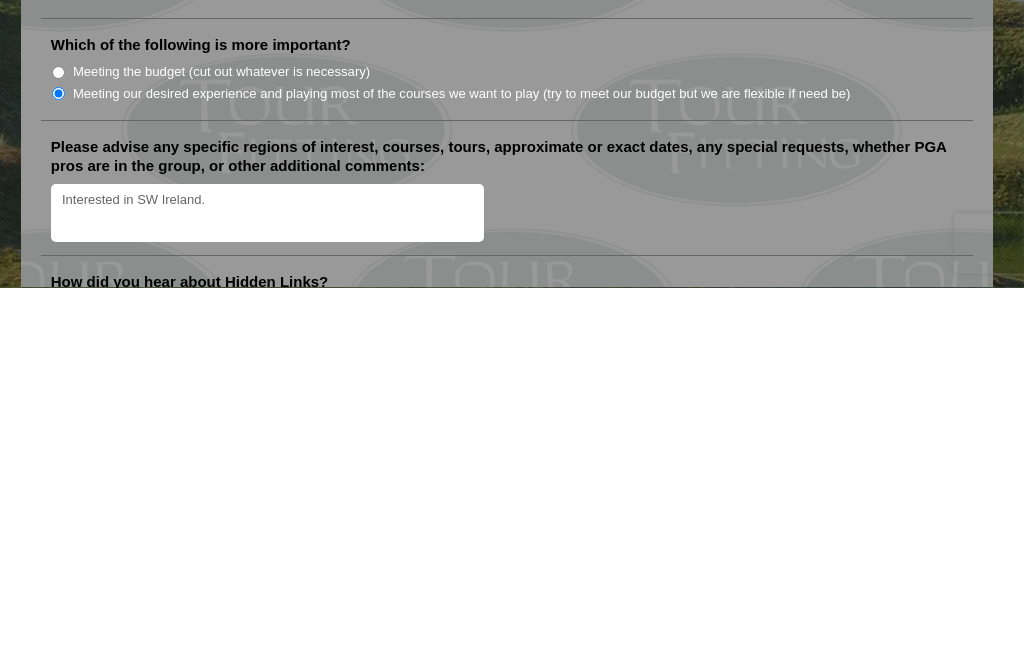 type on "Interested in SW Ireland." 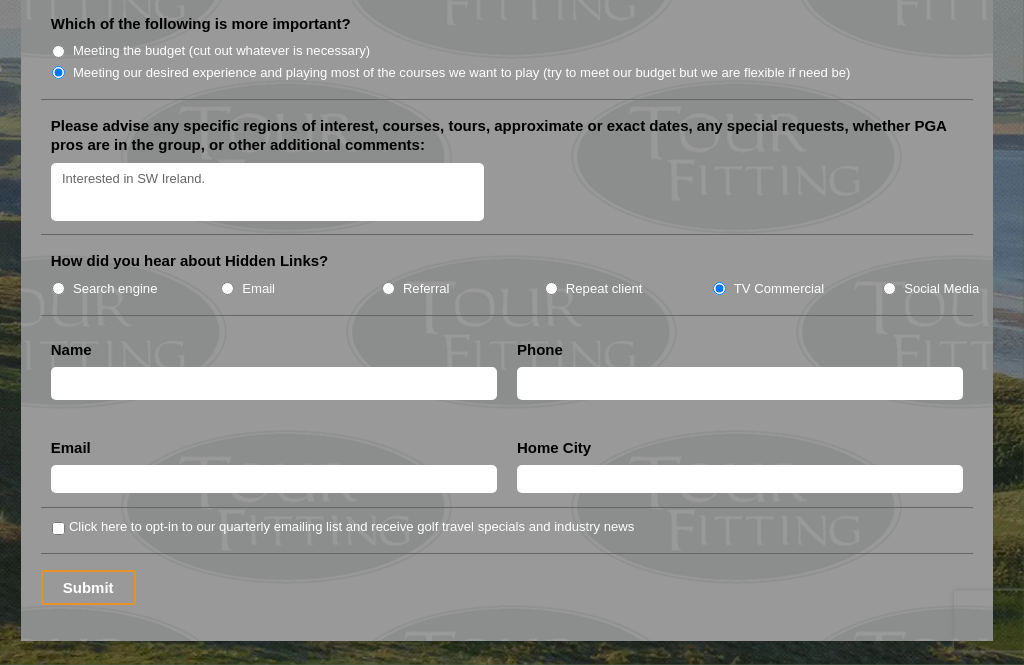 scroll, scrollTop: 2467, scrollLeft: 0, axis: vertical 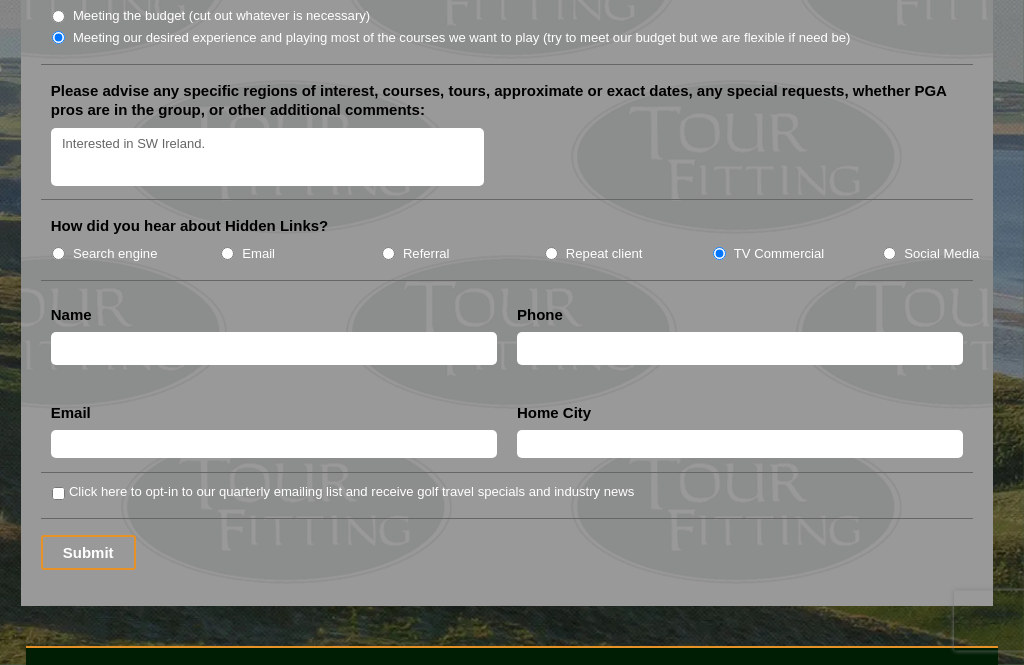 click at bounding box center (274, 349) 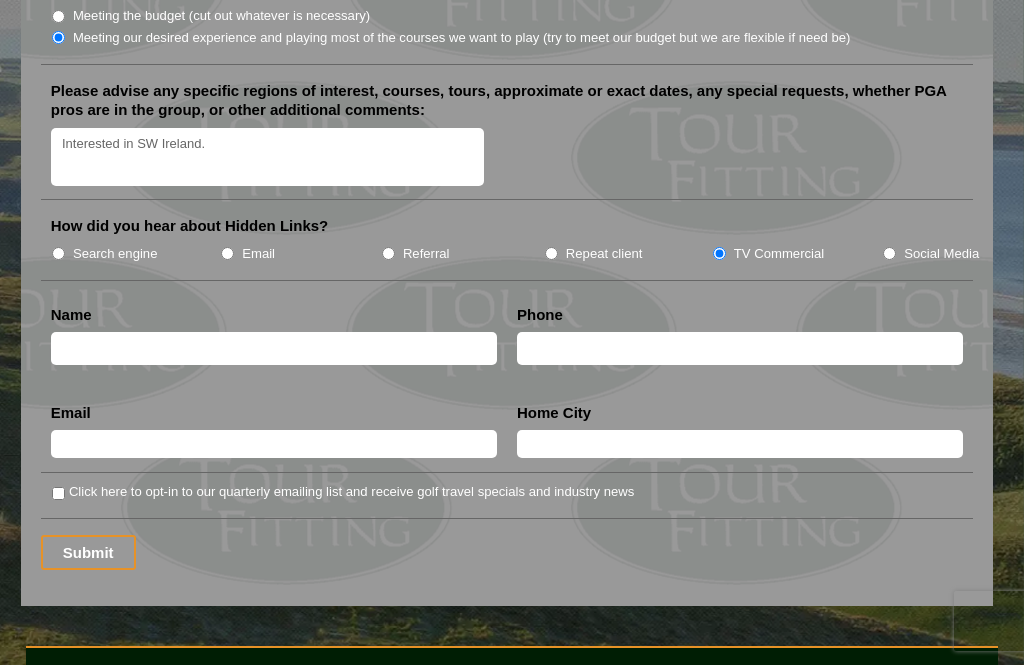 scroll, scrollTop: 2467, scrollLeft: 0, axis: vertical 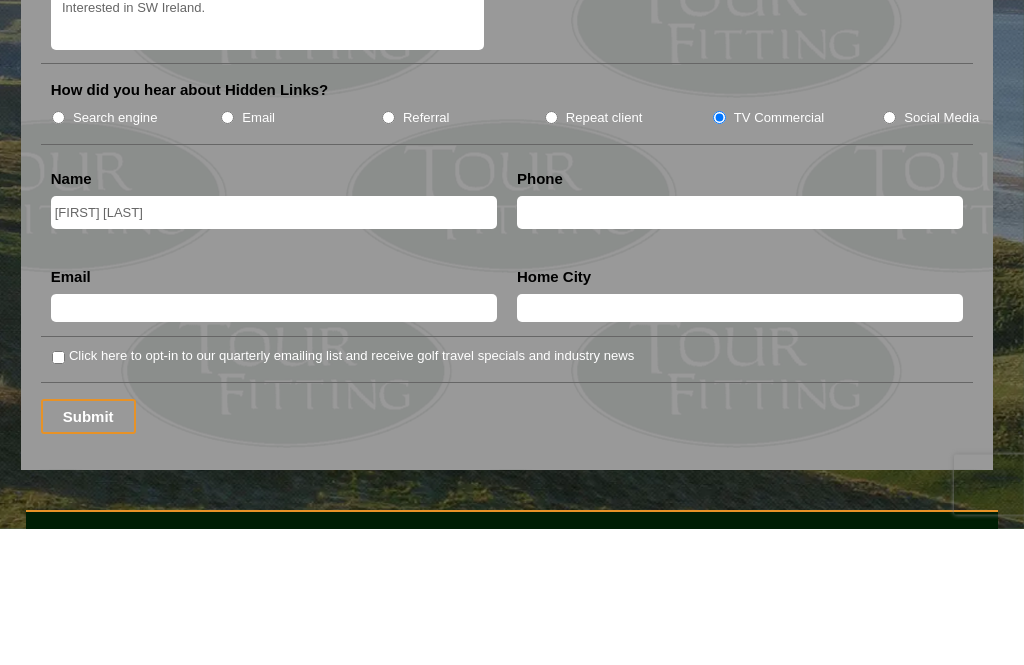 type on "[FIRST] [LAST]" 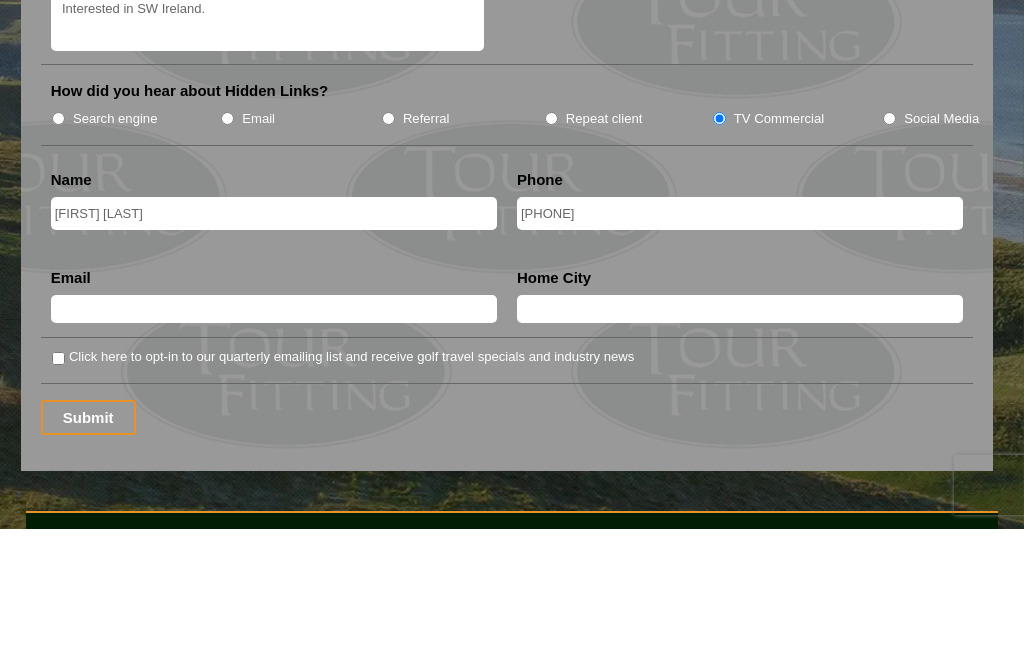 type on "[PHONE]" 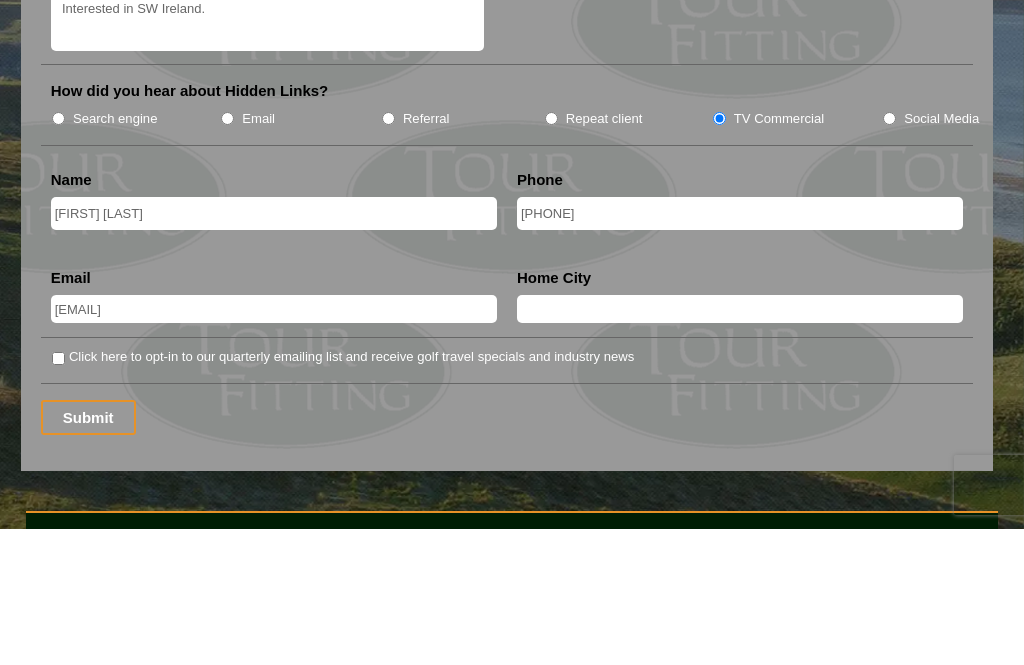 type on "[EMAIL]" 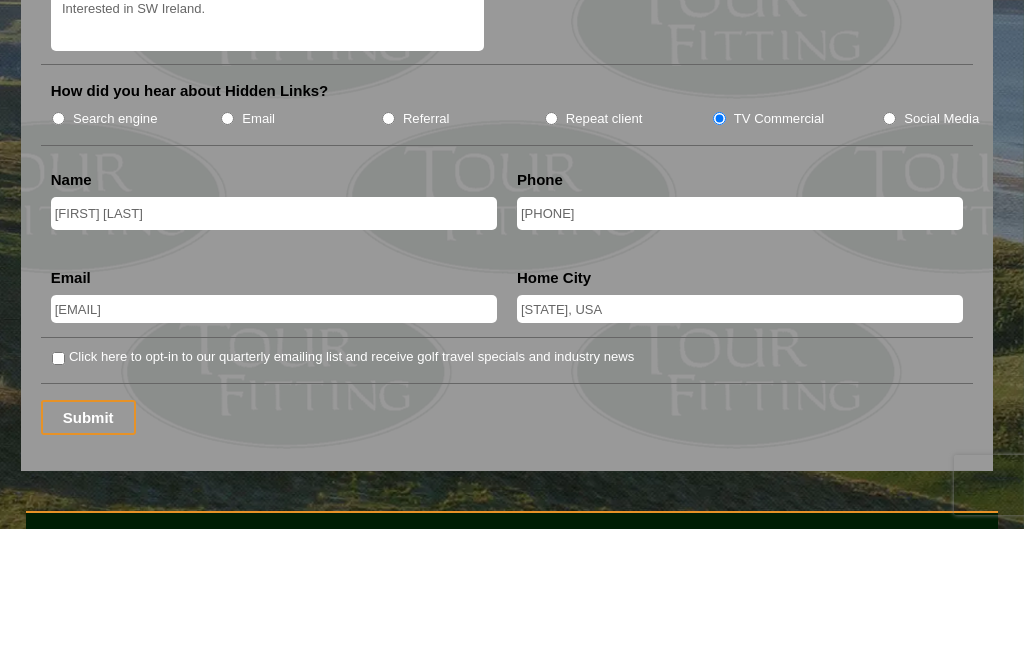 type on "[STATE], USA" 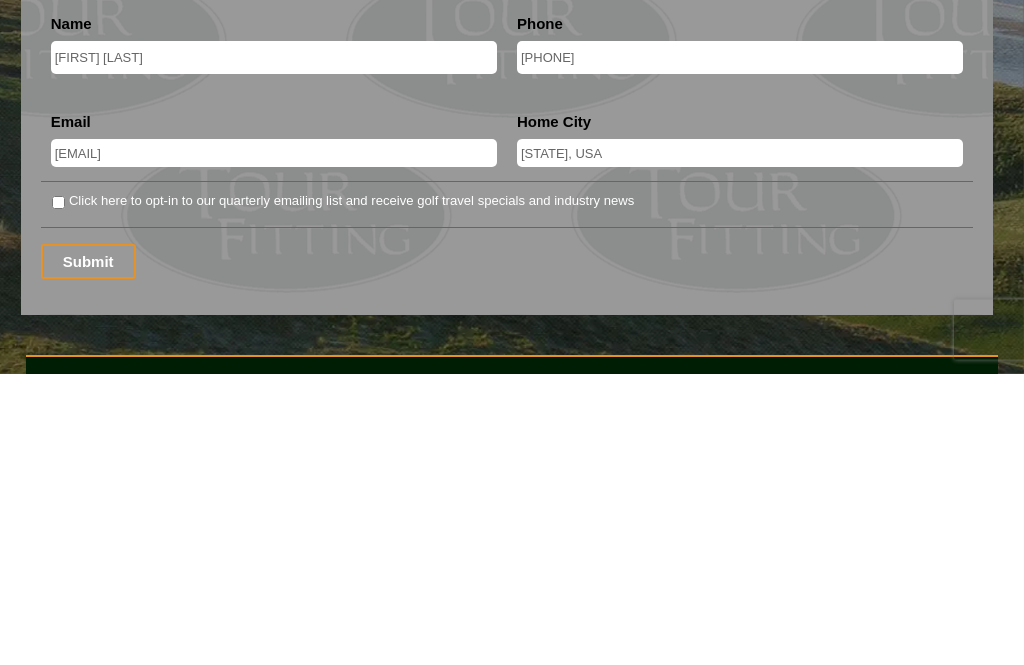 type on "[EMAIL]" 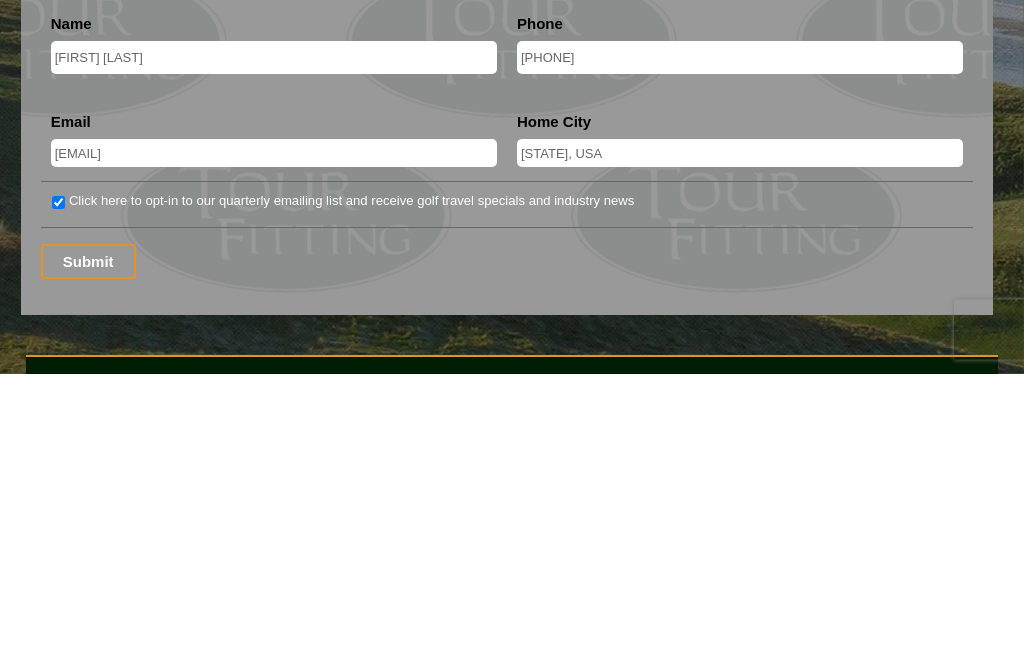 scroll, scrollTop: 2759, scrollLeft: 0, axis: vertical 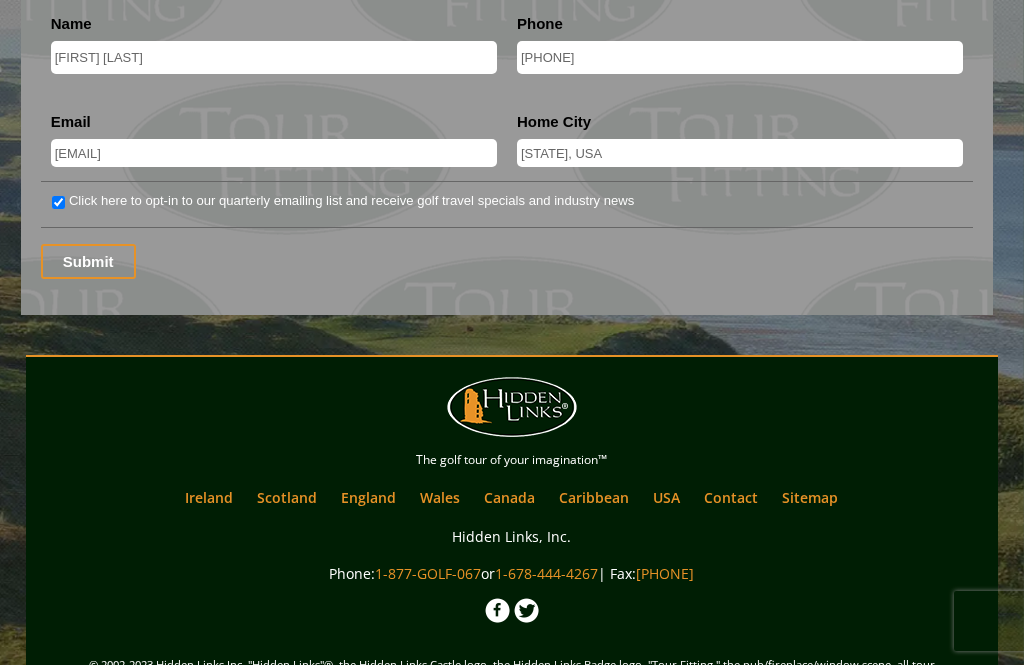 click on "Submit" at bounding box center [88, 261] 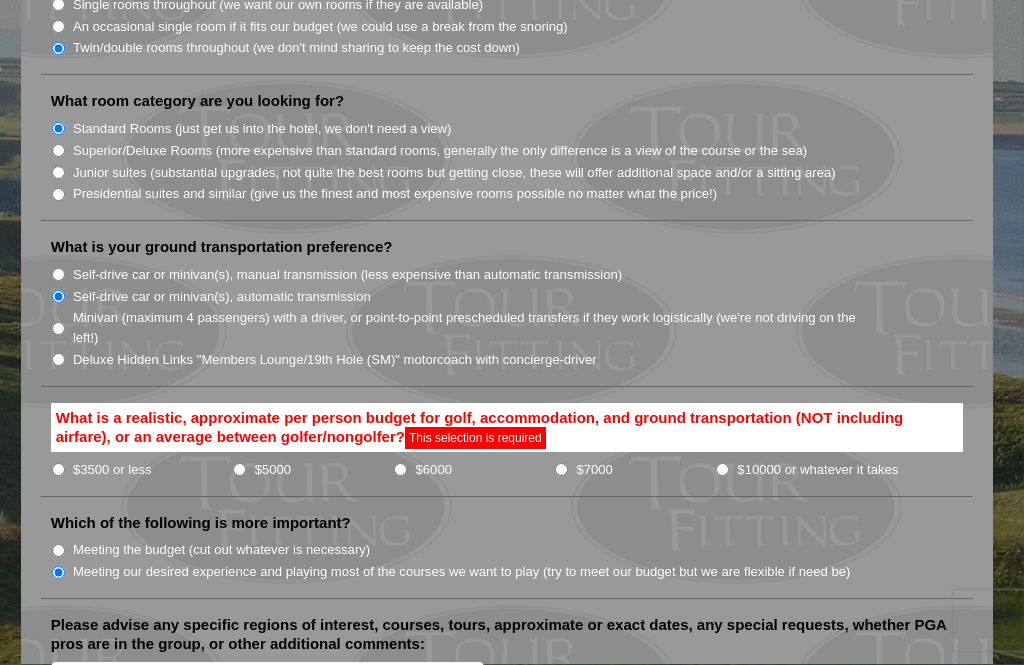 scroll, scrollTop: 1948, scrollLeft: 0, axis: vertical 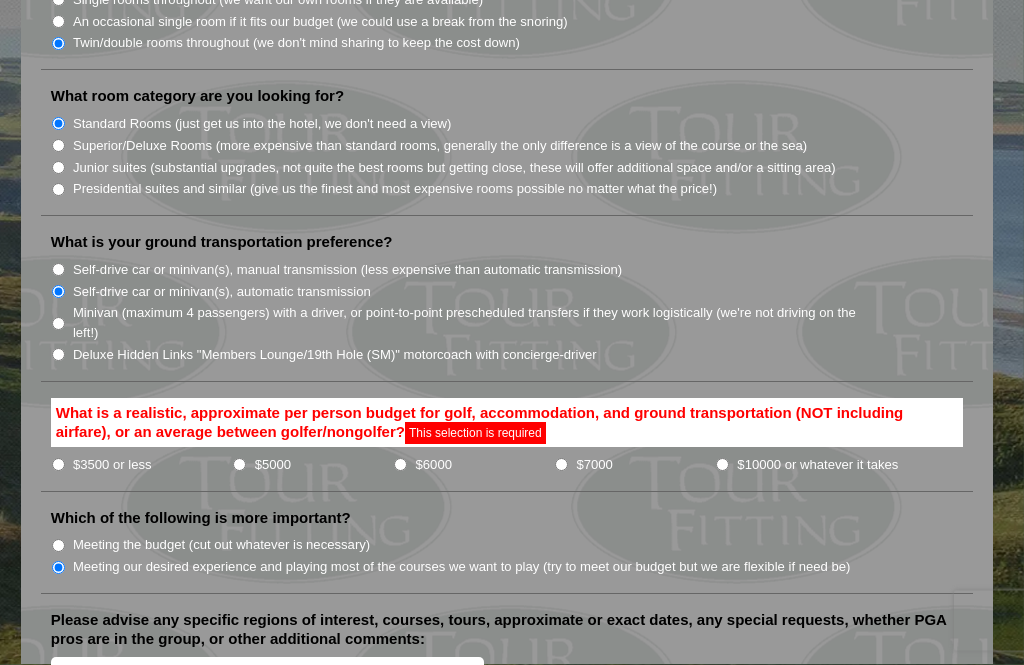 click on "What is a realistic, approximate per person budget for golf, accommodation, and ground transportation (NOT including airfare), or an average between golfer/nongolfer? This selection is required $3500 or less $5000 $6000 $7000 $10000 or whatever it takes" at bounding box center [507, 446] 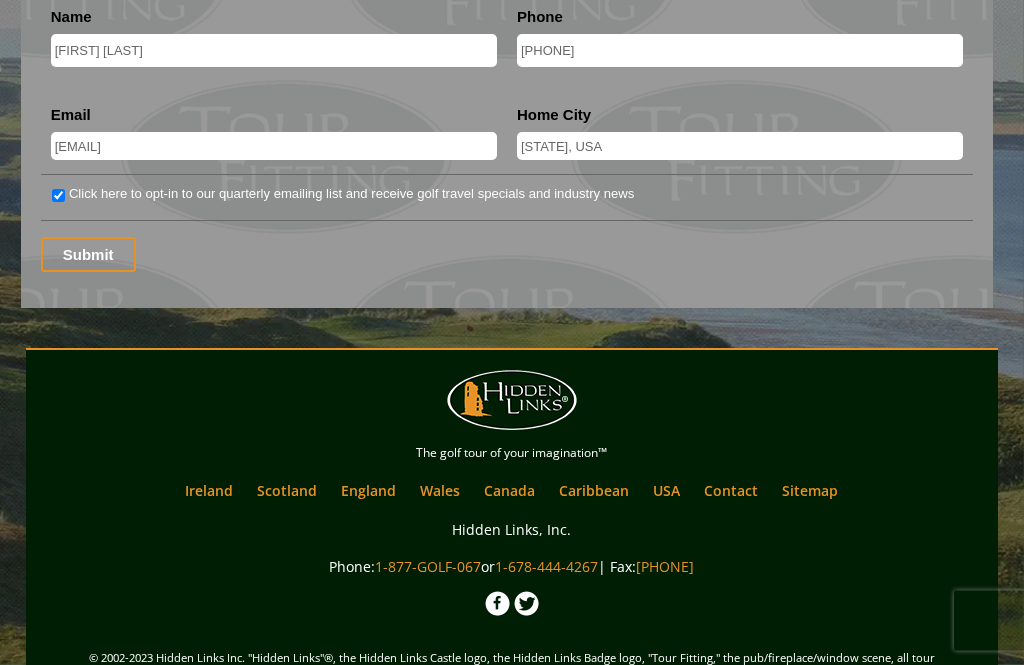 scroll, scrollTop: 2765, scrollLeft: 0, axis: vertical 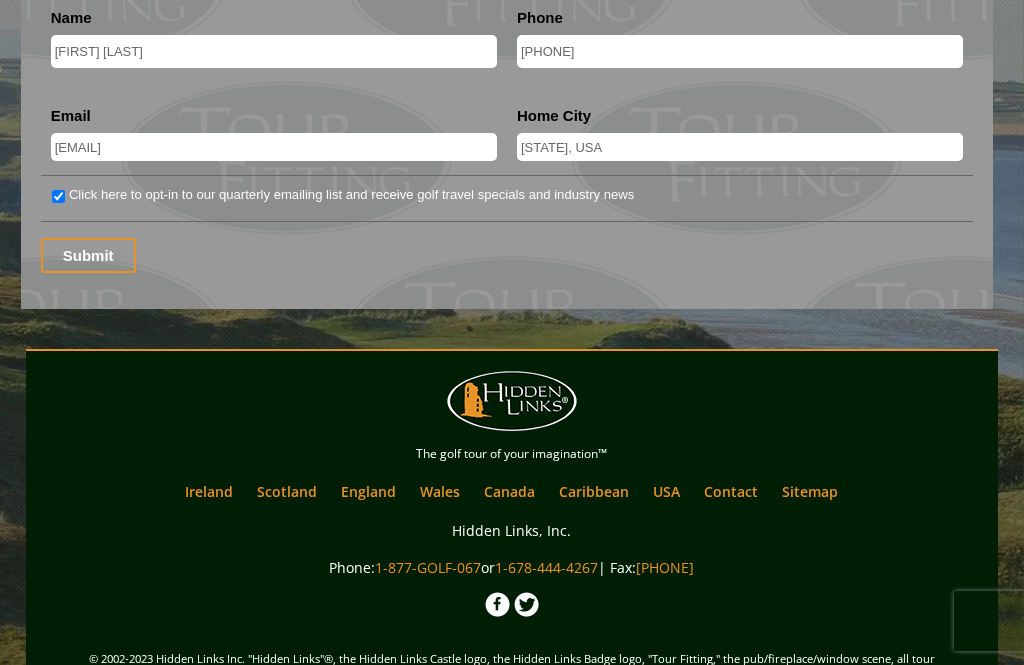 click on "Submit" at bounding box center (88, 255) 